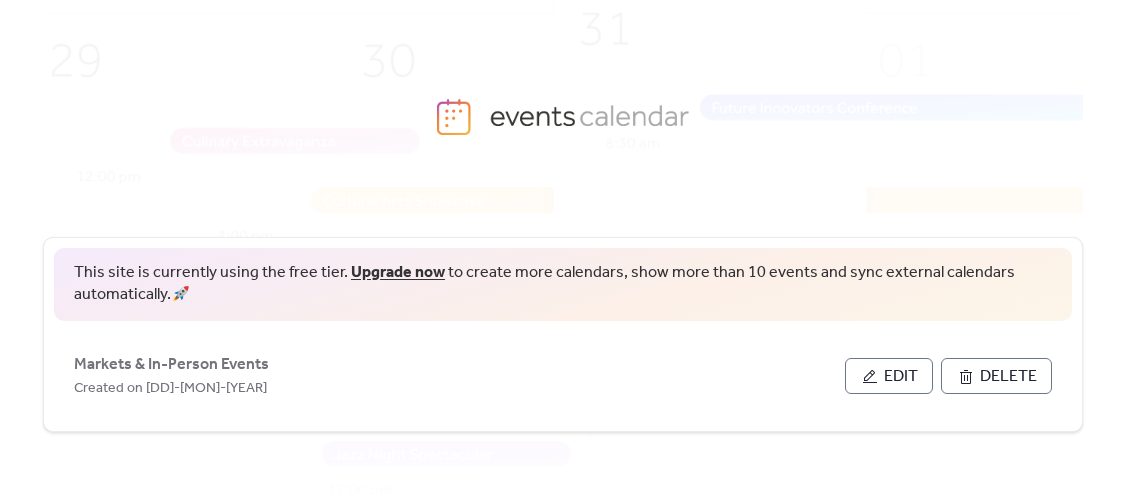 scroll, scrollTop: 0, scrollLeft: 0, axis: both 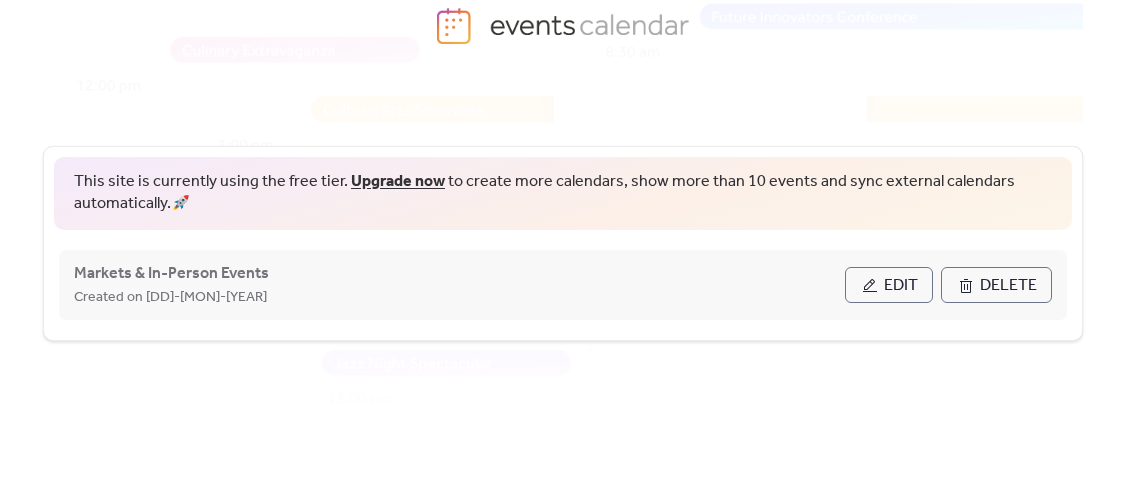click on "Edit" at bounding box center [889, 285] 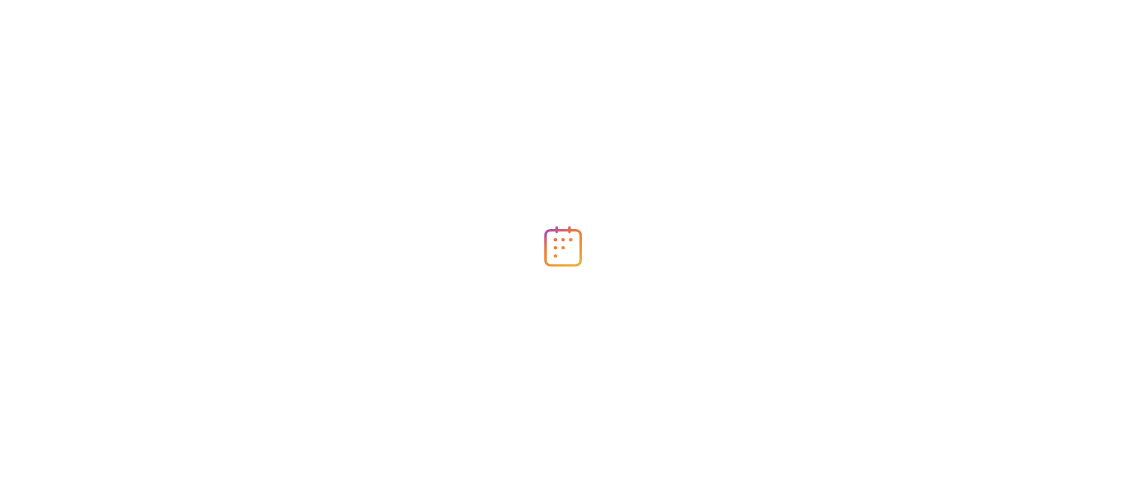 scroll, scrollTop: 0, scrollLeft: 0, axis: both 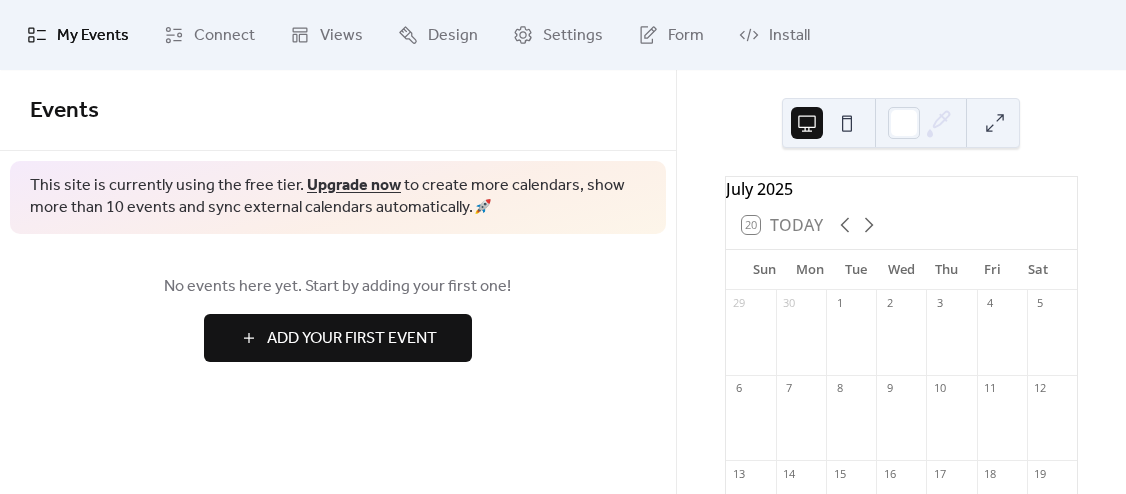 click on "Events" at bounding box center (338, 110) 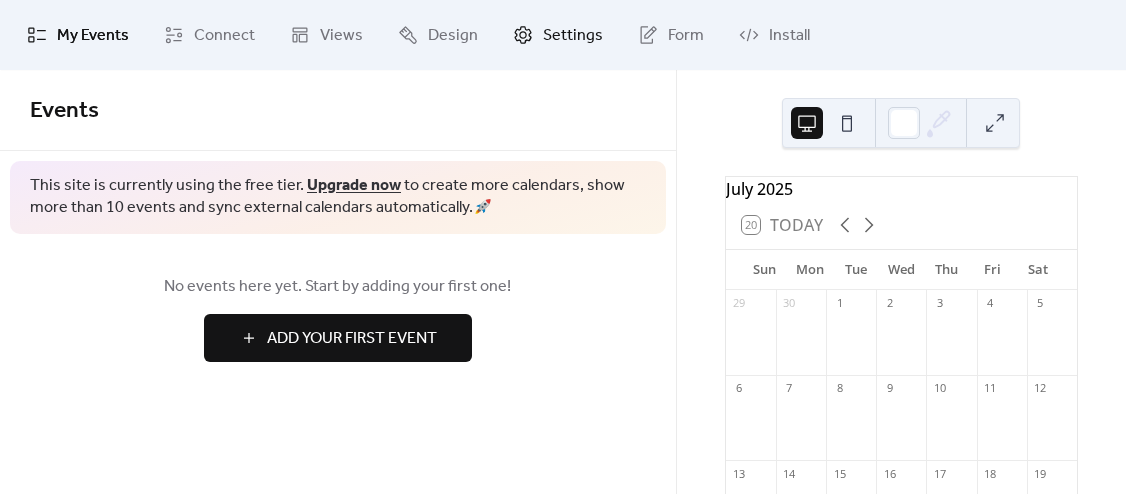 click on "Settings" at bounding box center (573, 36) 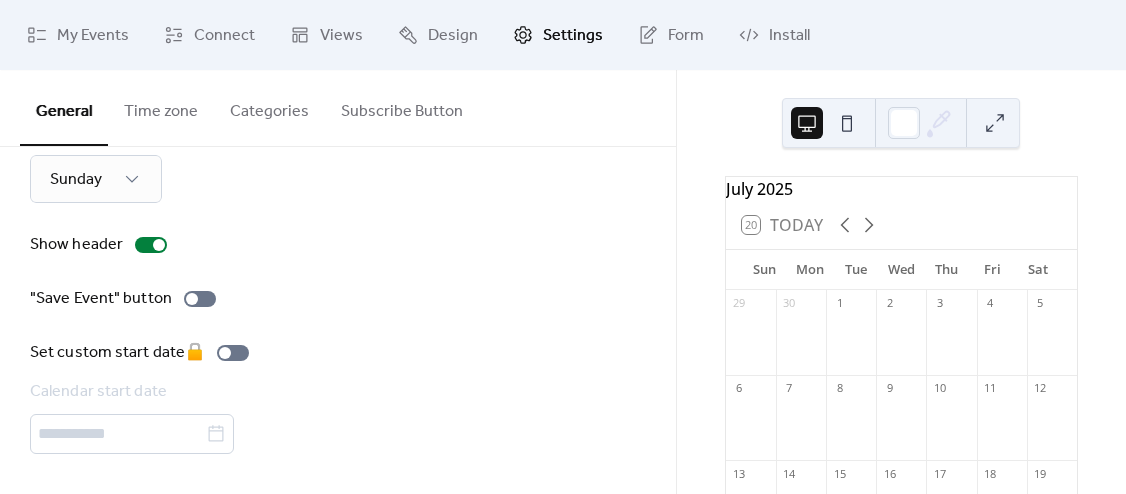 scroll, scrollTop: 0, scrollLeft: 0, axis: both 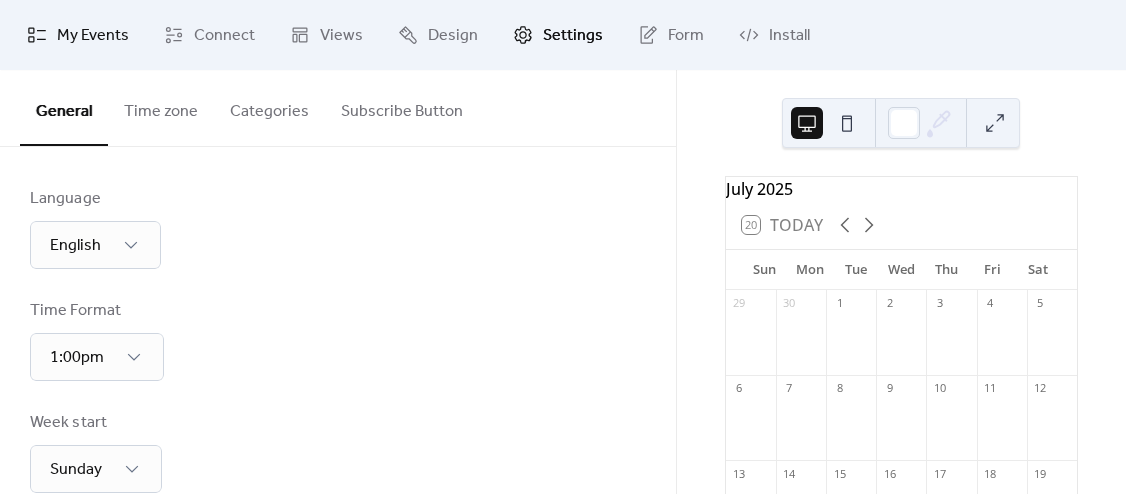 click on "My Events" at bounding box center [93, 36] 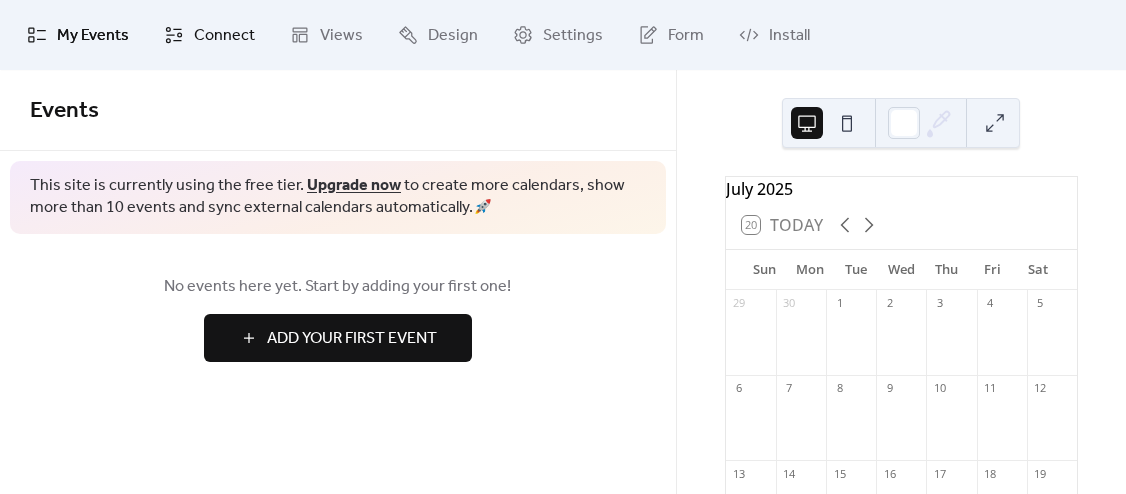 click on "Connect" at bounding box center (224, 36) 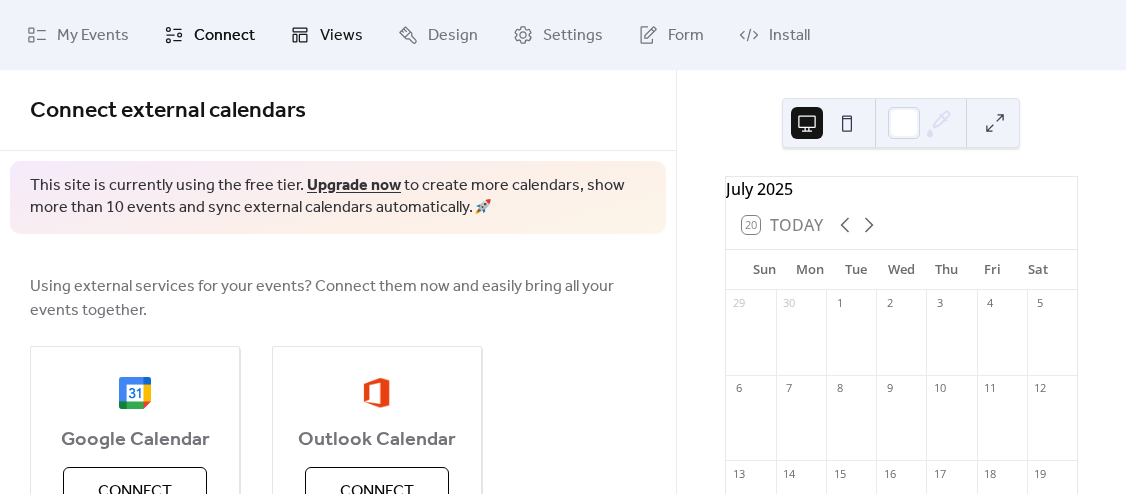 click on "Views" at bounding box center [326, 35] 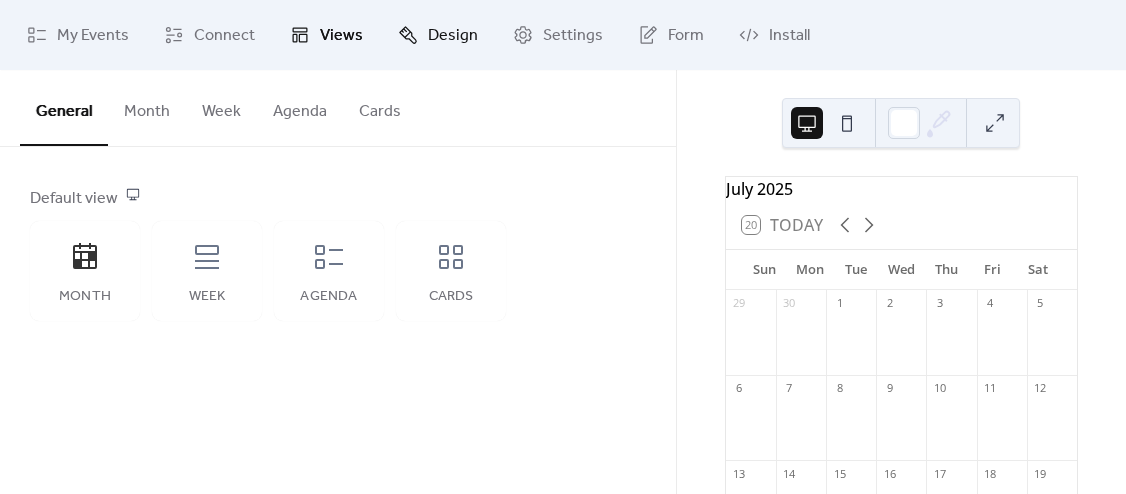 click on "Design" at bounding box center (453, 36) 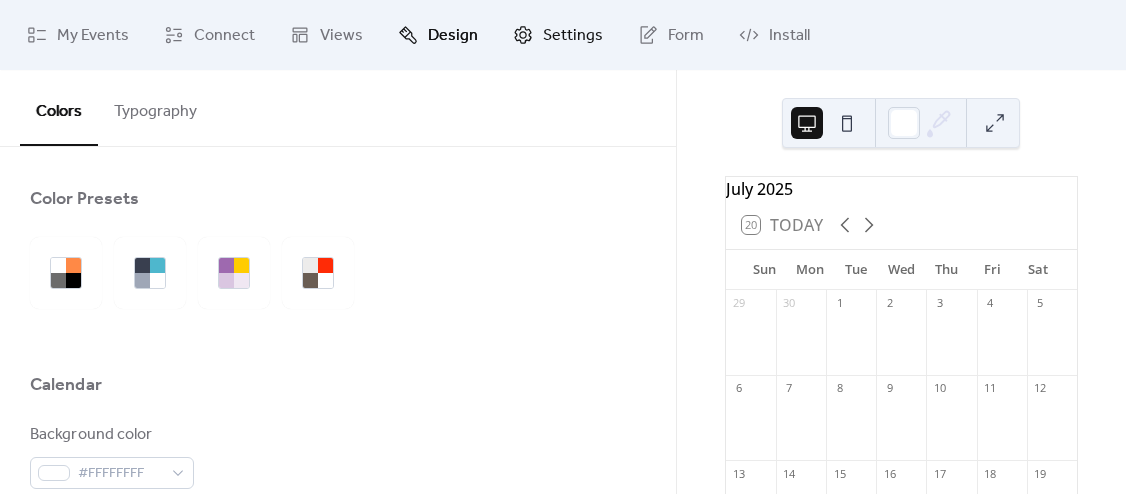 click on "Settings" at bounding box center (573, 36) 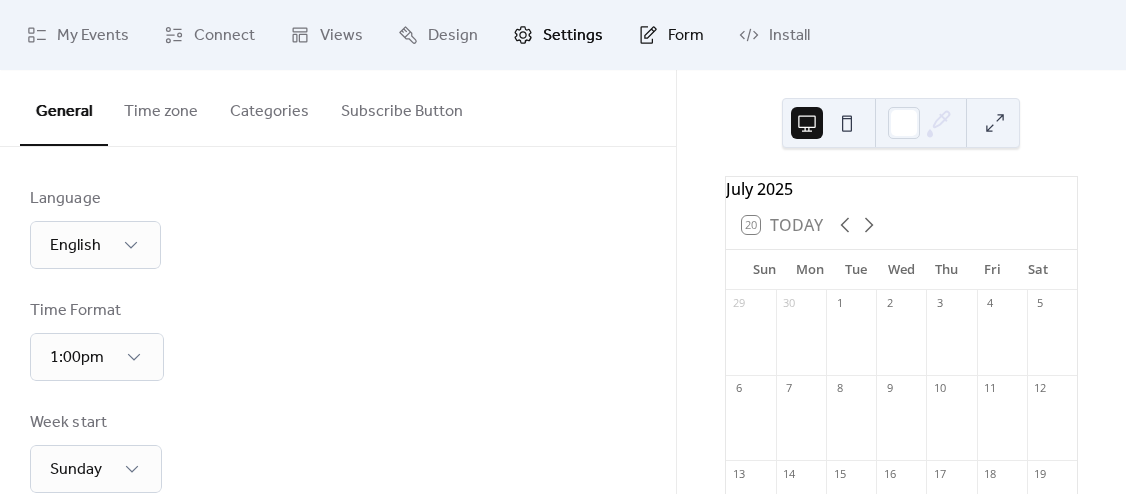 click on "Form" at bounding box center (686, 36) 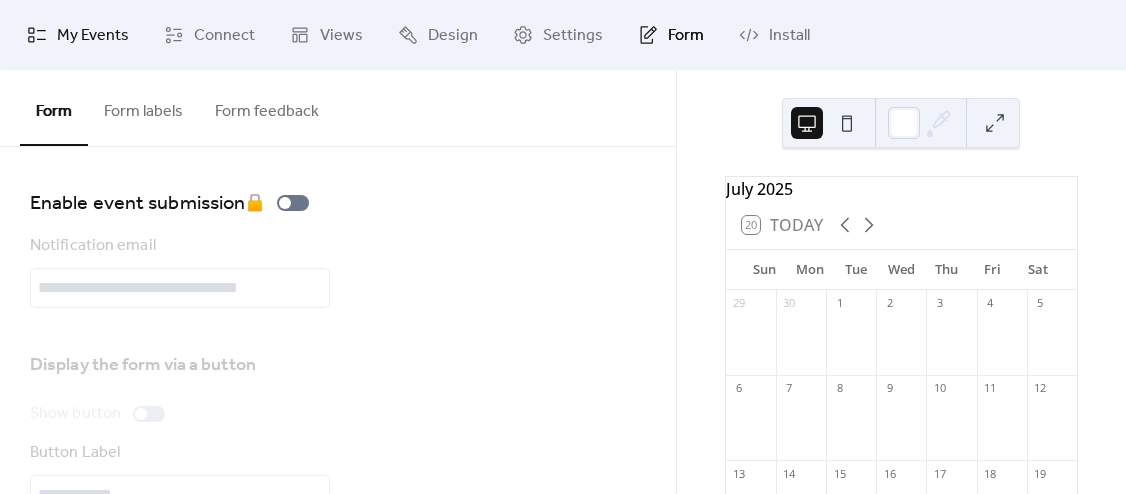 click on "My Events" at bounding box center [93, 36] 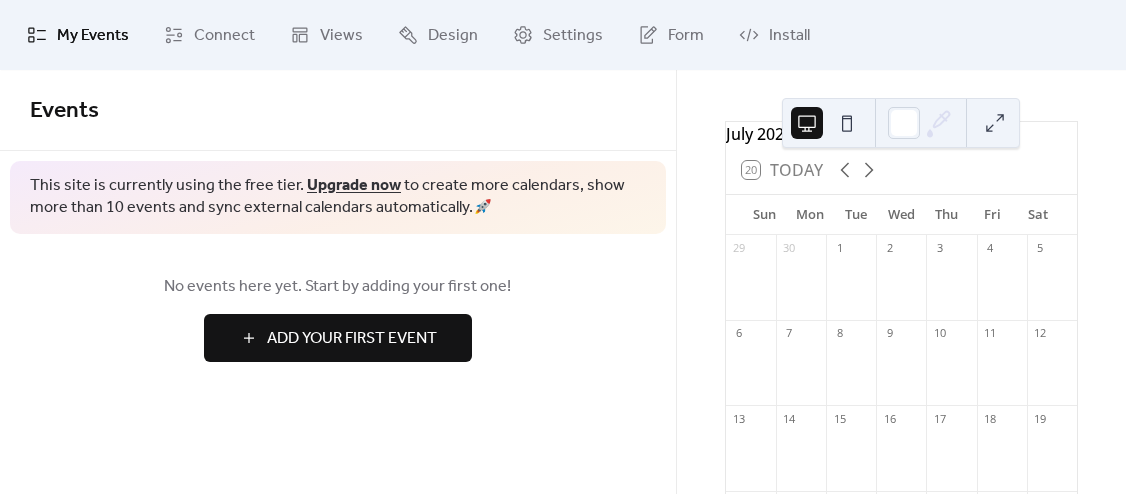 scroll, scrollTop: 0, scrollLeft: 0, axis: both 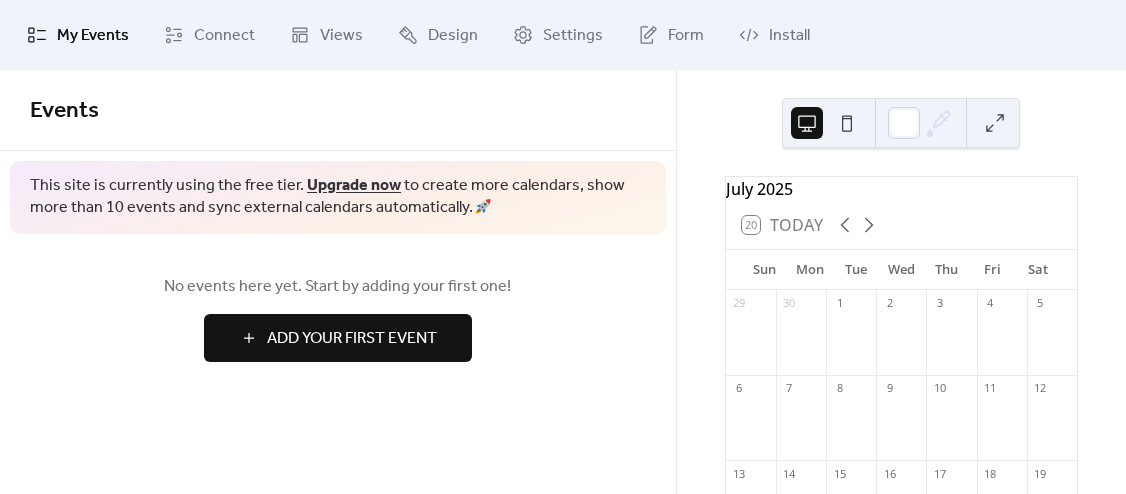 click at bounding box center (807, 123) 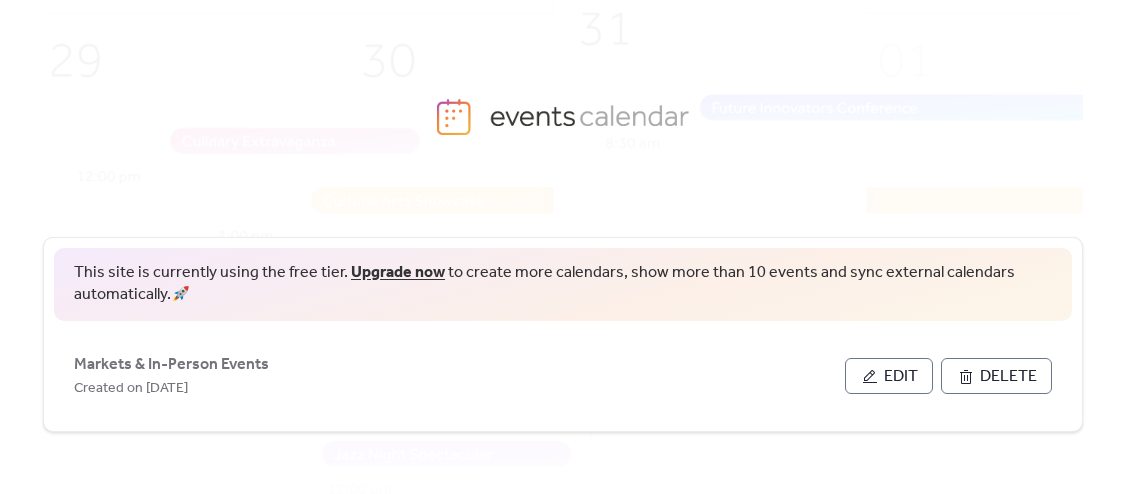 scroll, scrollTop: 0, scrollLeft: 0, axis: both 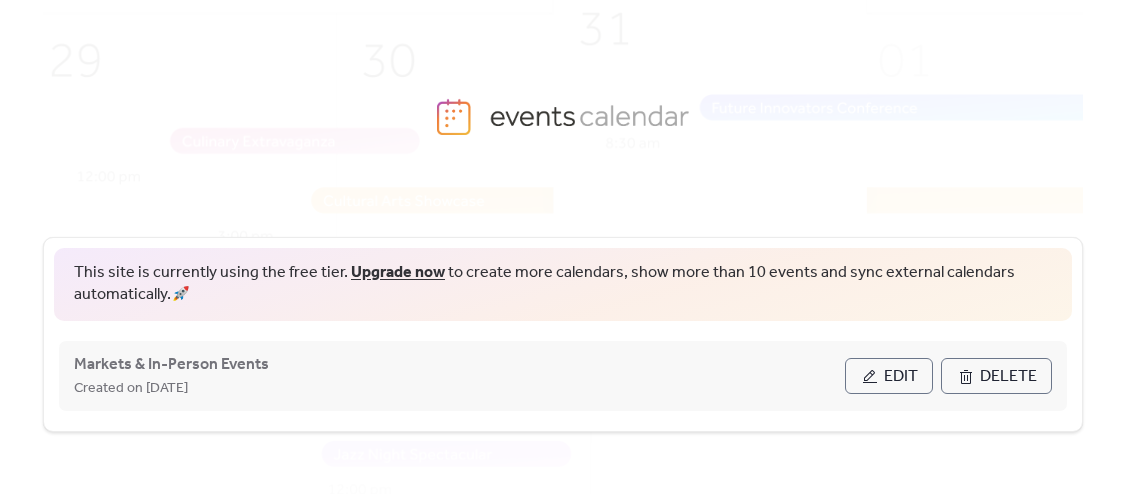 click on "Edit" at bounding box center [901, 377] 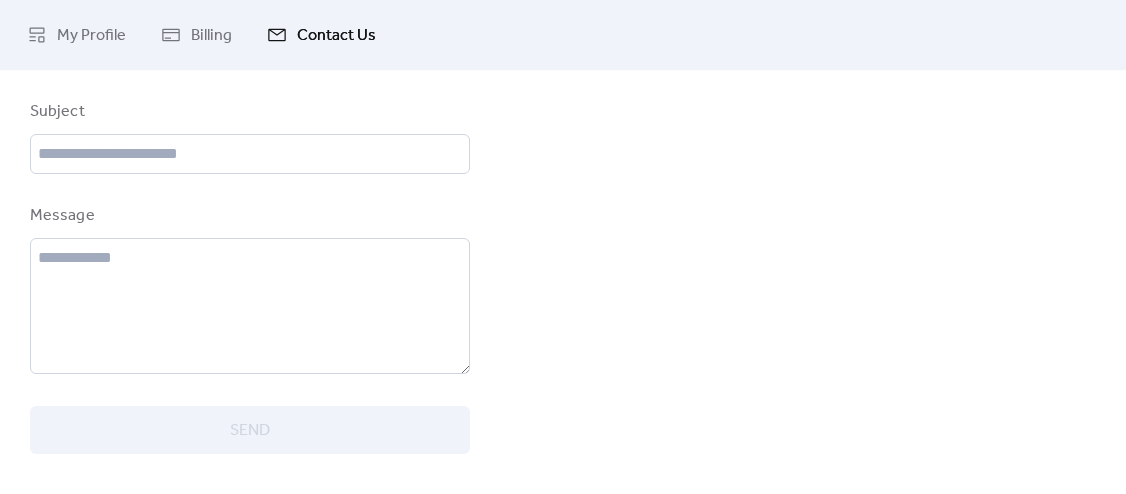 scroll, scrollTop: 0, scrollLeft: 0, axis: both 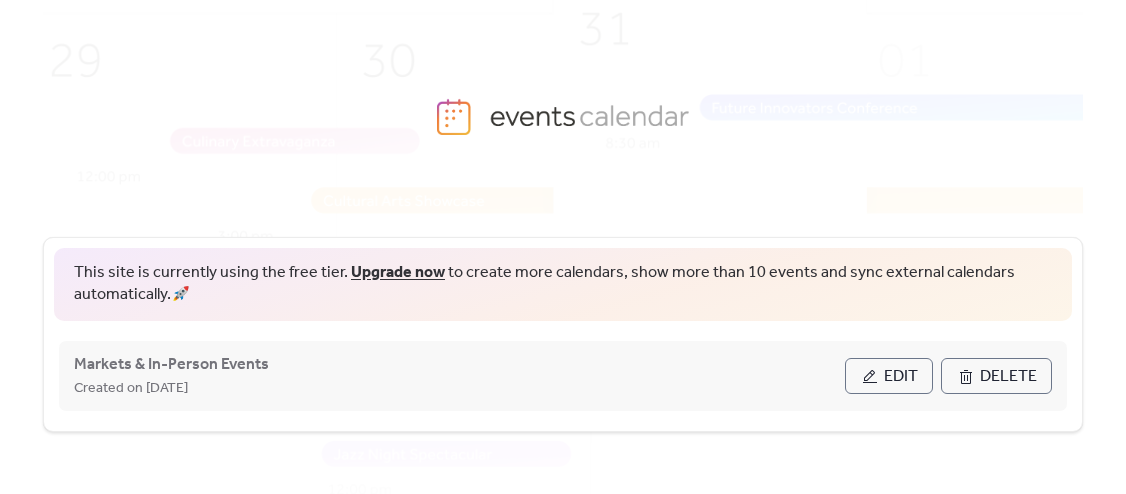 click on "Edit" at bounding box center (889, 376) 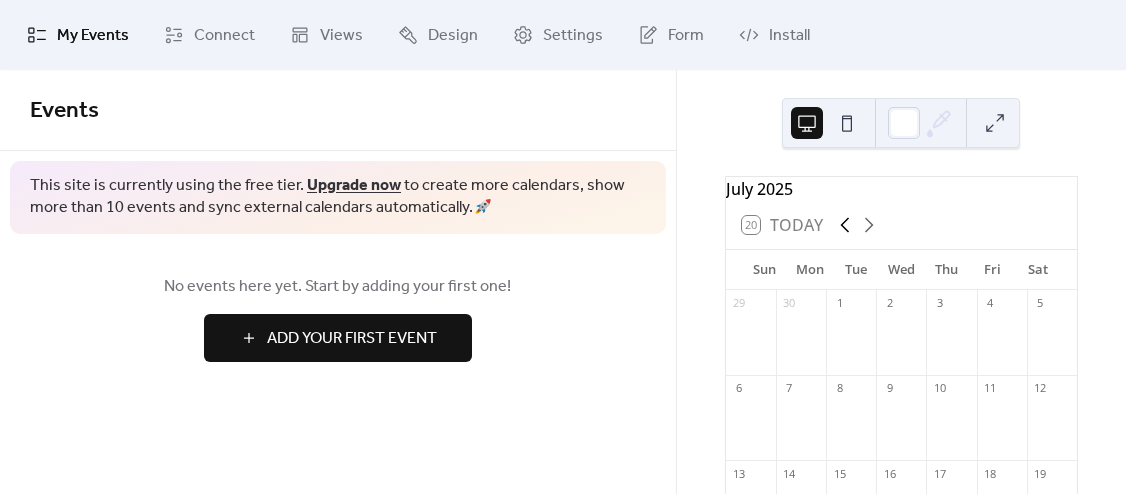 click 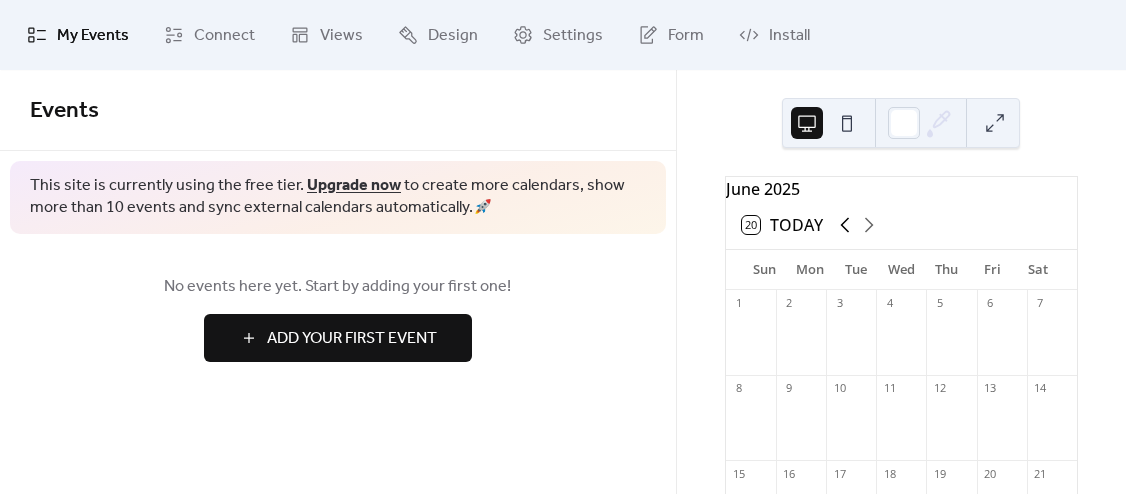 click 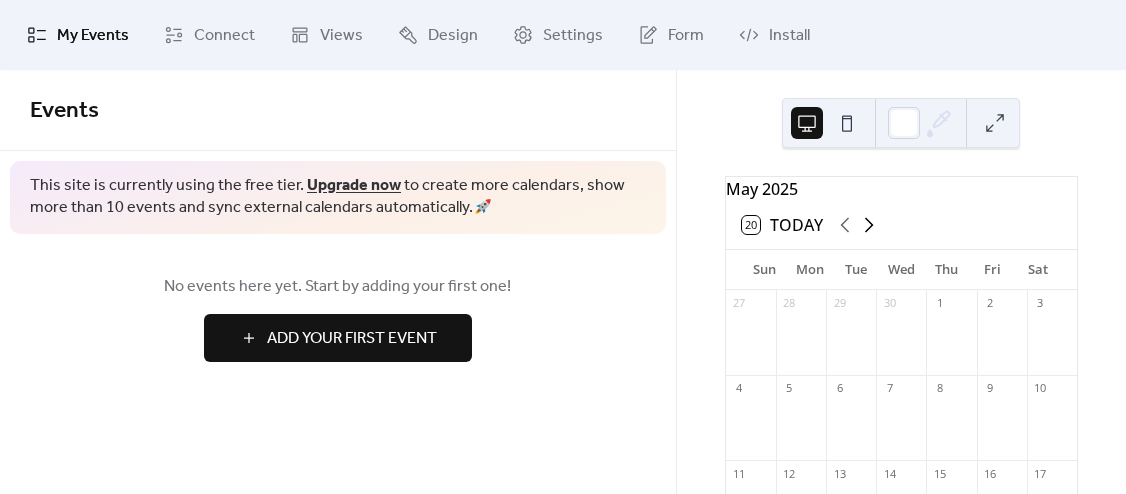 click 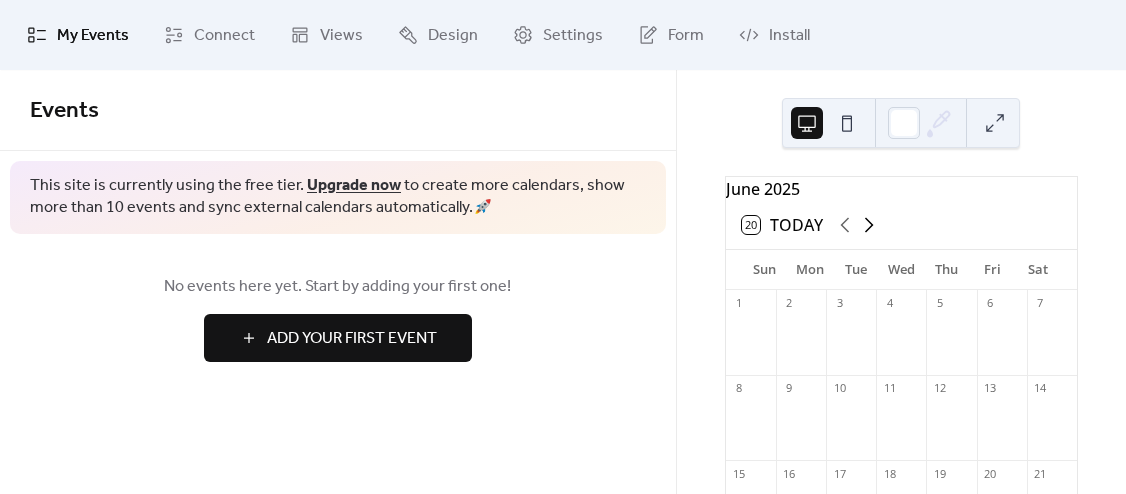 click 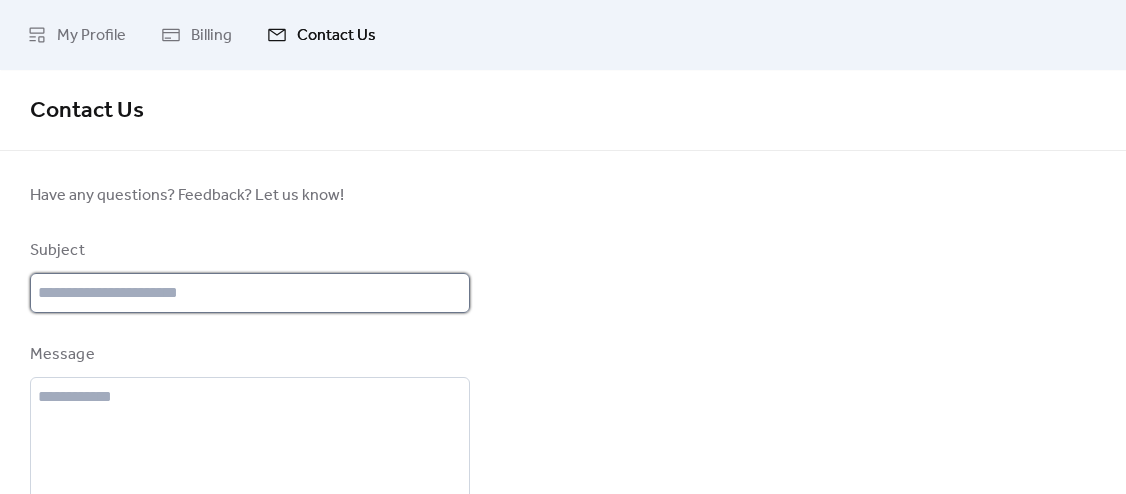 click at bounding box center (250, 293) 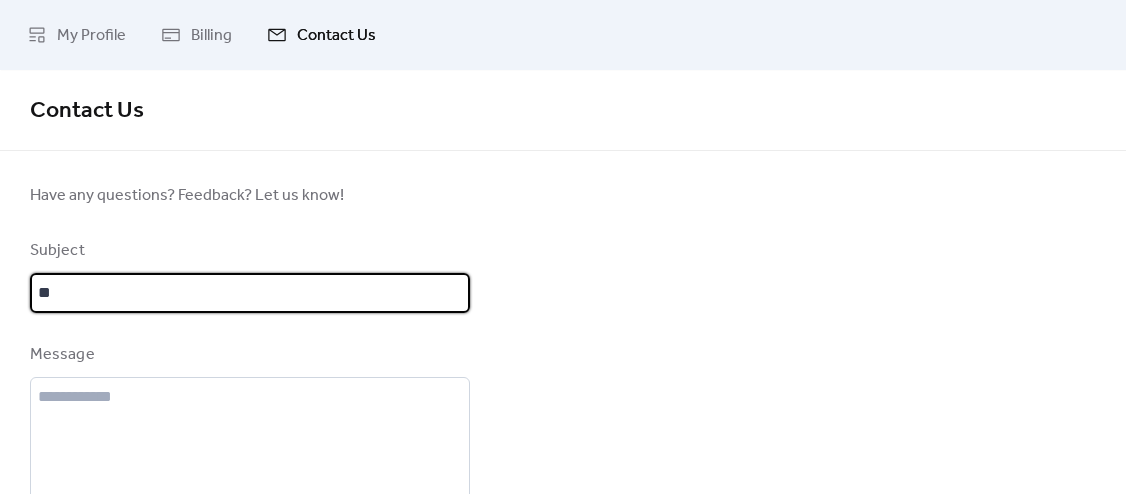 type on "*" 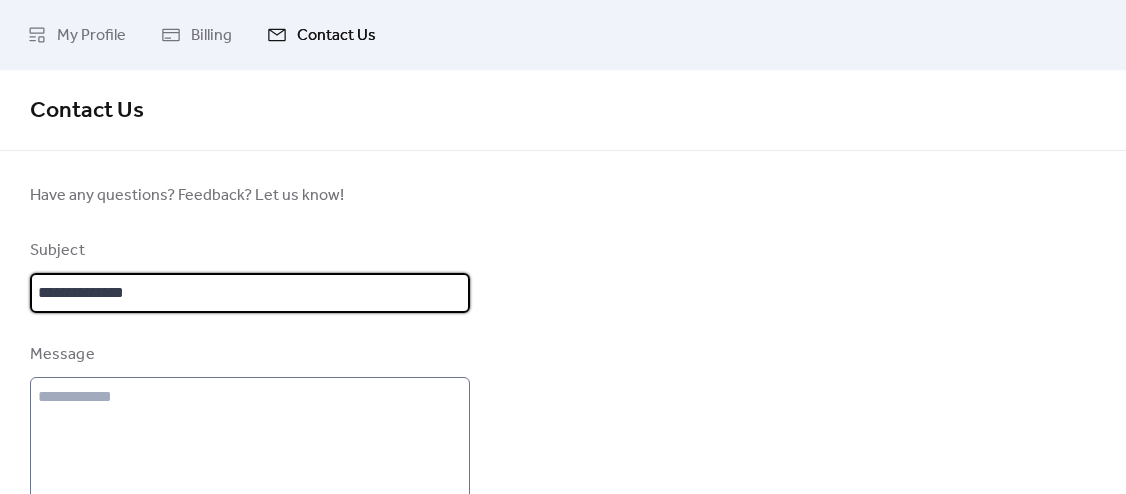 type on "**********" 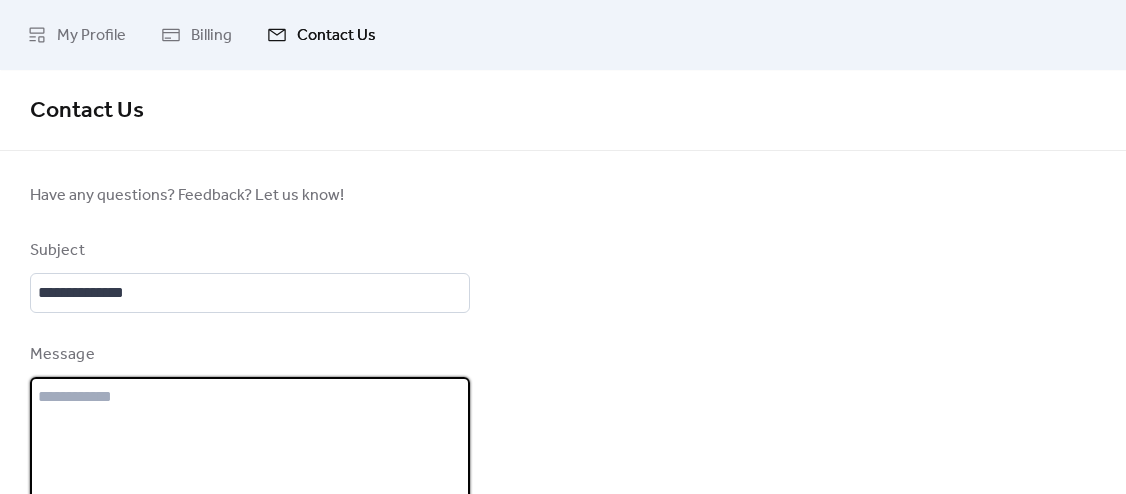 click at bounding box center [250, 445] 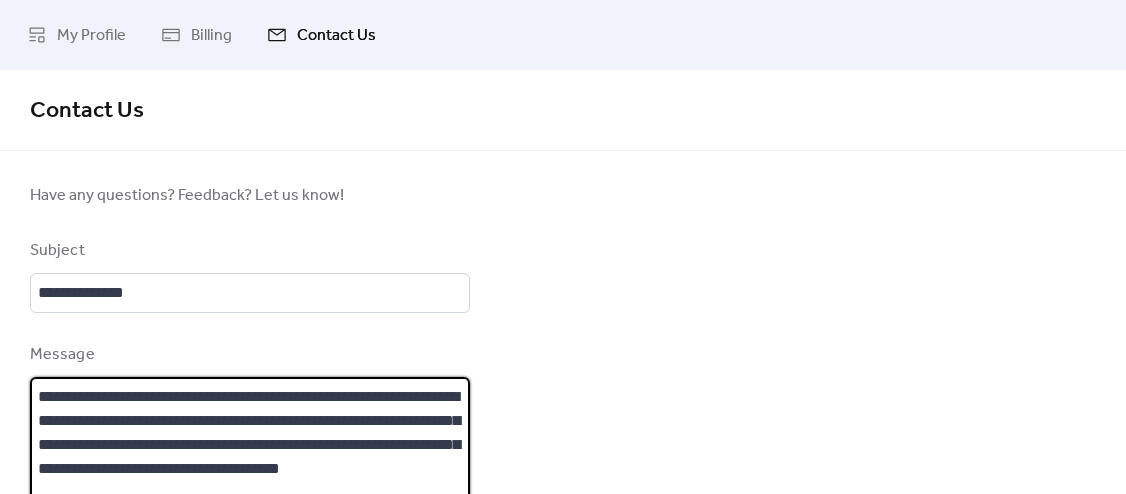 scroll, scrollTop: 23, scrollLeft: 0, axis: vertical 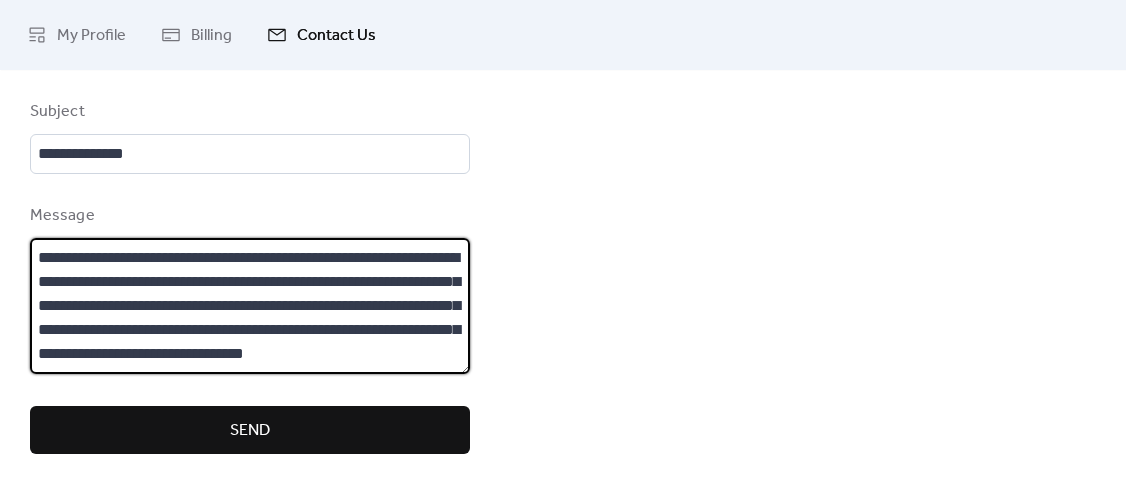 type on "**********" 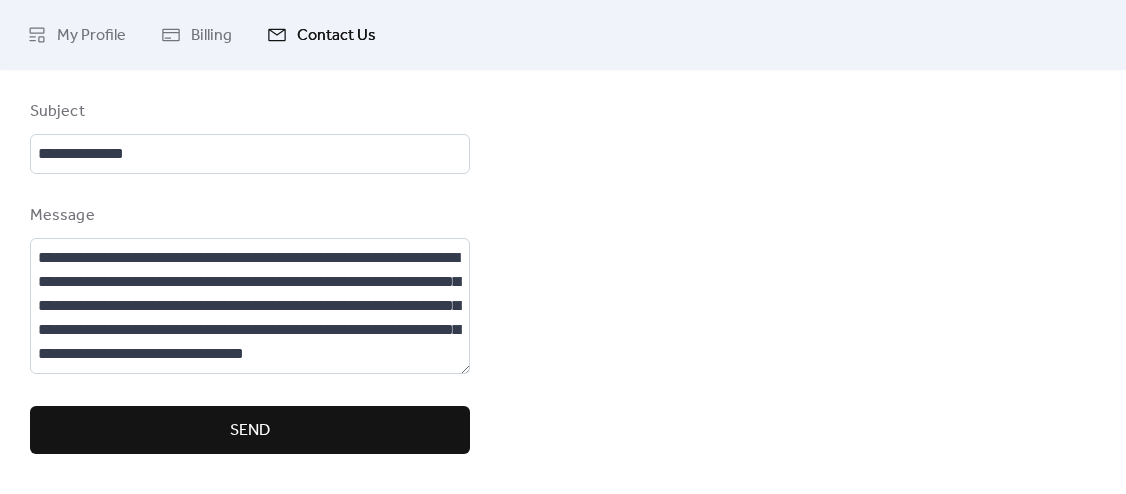 click on "Send" at bounding box center (250, 431) 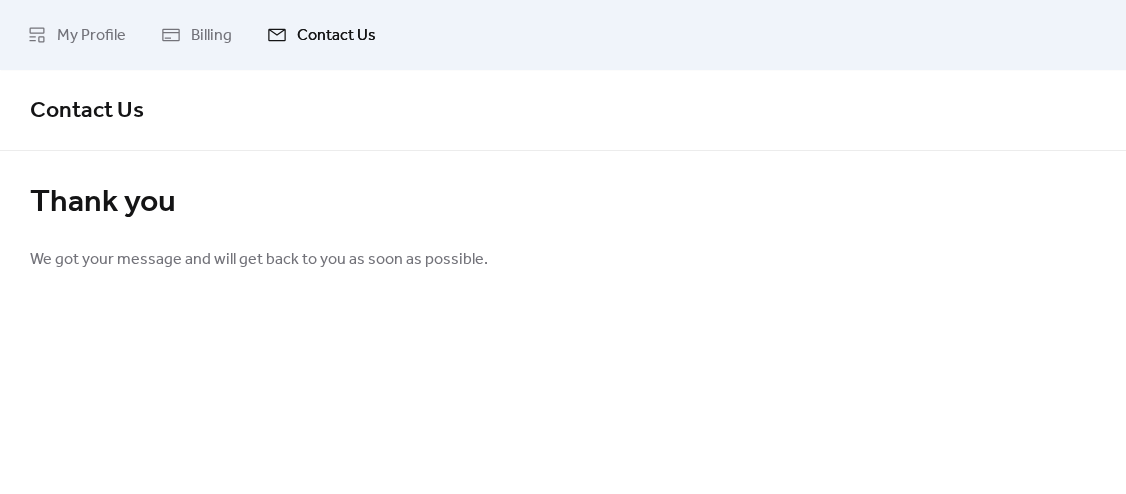 scroll, scrollTop: 0, scrollLeft: 0, axis: both 